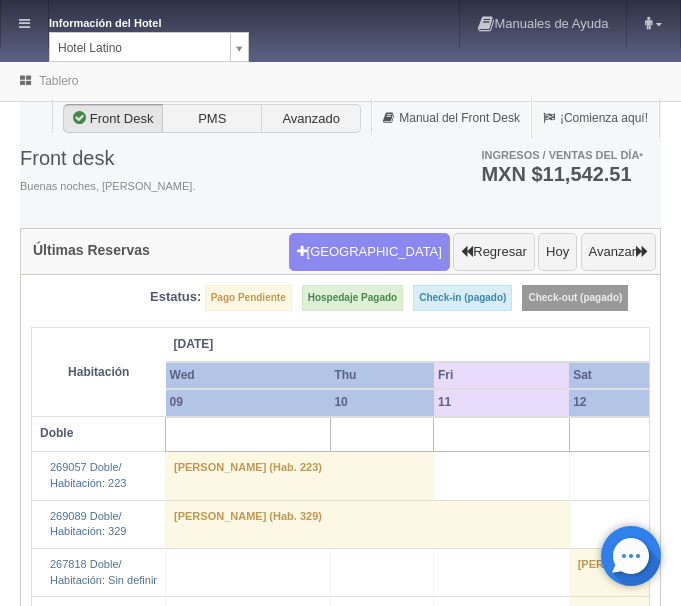 scroll, scrollTop: 0, scrollLeft: 0, axis: both 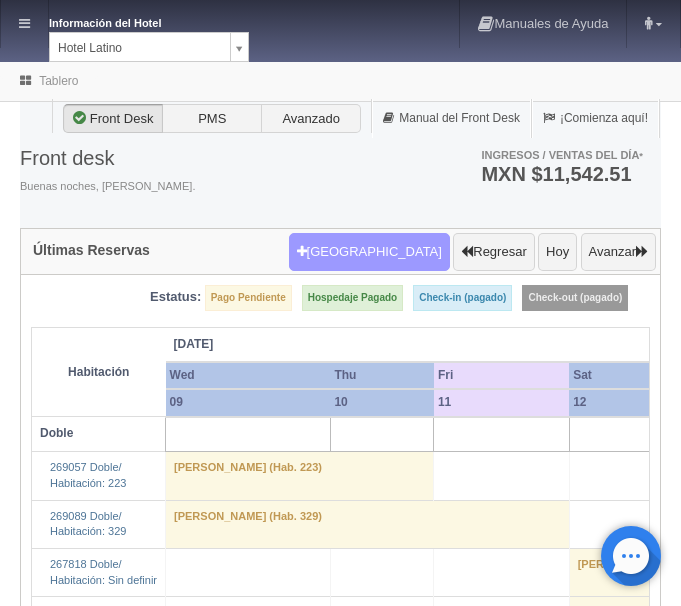 click on "[GEOGRAPHIC_DATA]" at bounding box center [369, 252] 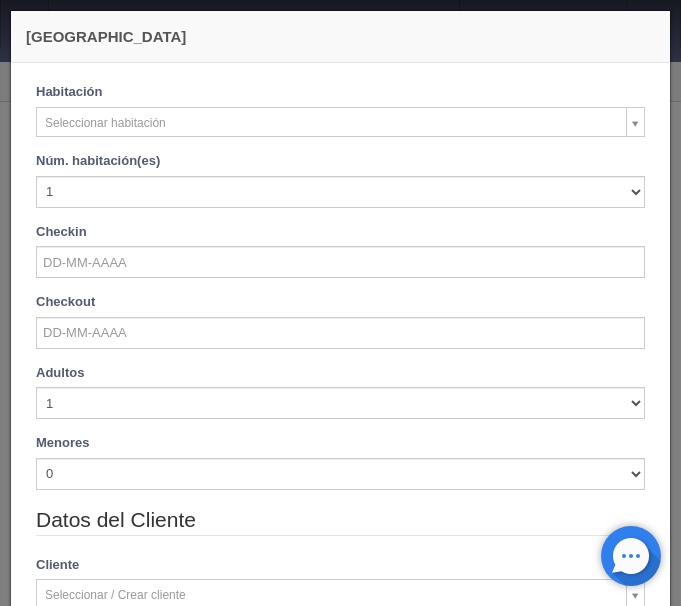 checkbox on "false" 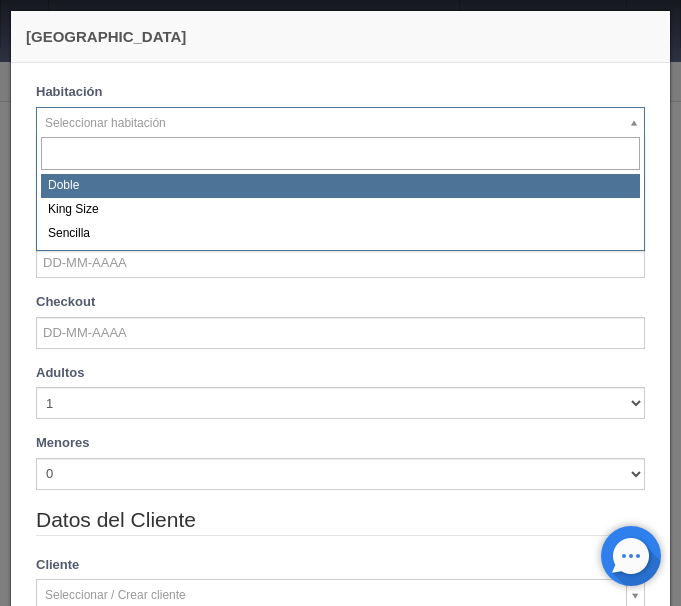 select on "2159" 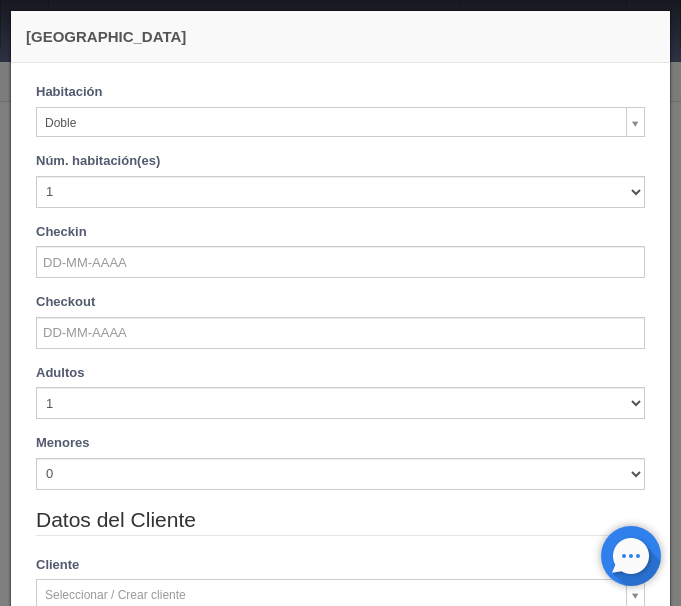 checkbox on "false" 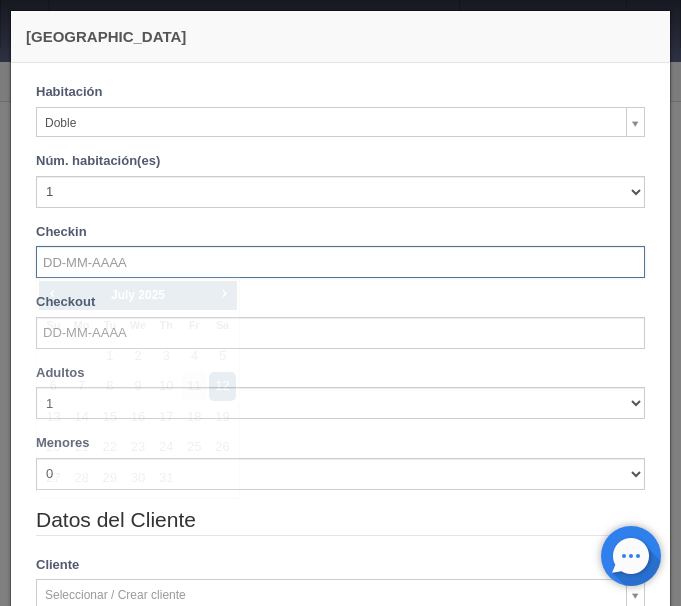 click at bounding box center [340, 262] 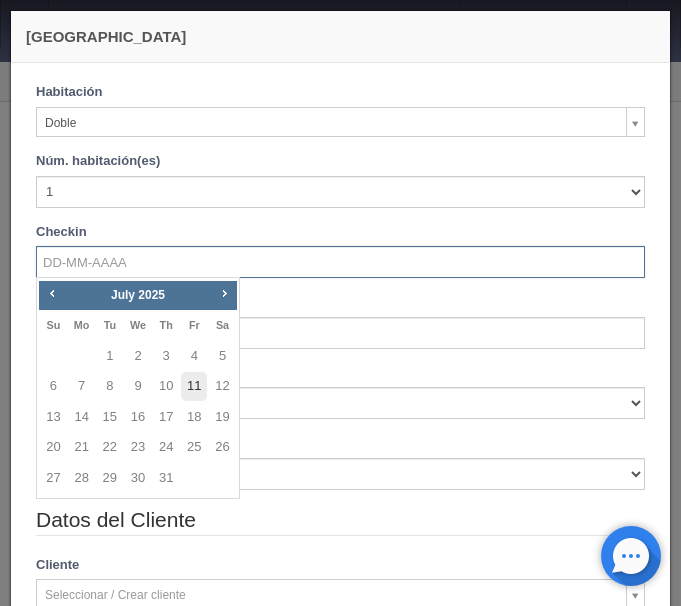 click on "11" at bounding box center [194, 386] 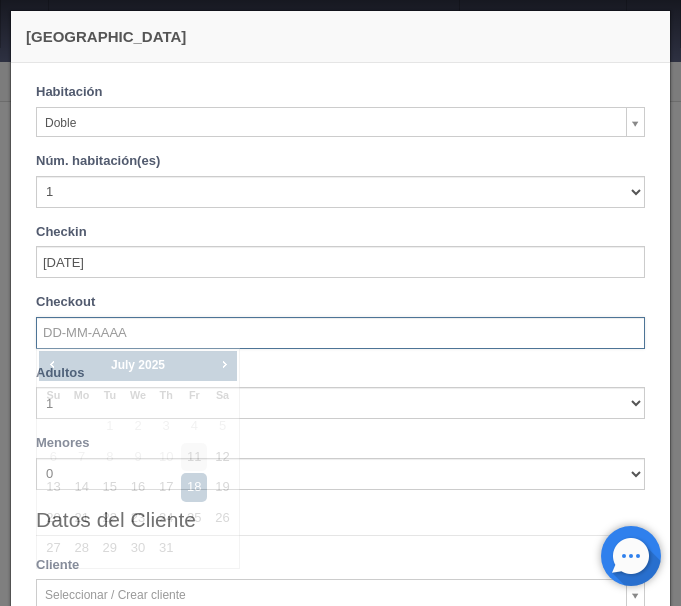 click at bounding box center (340, 333) 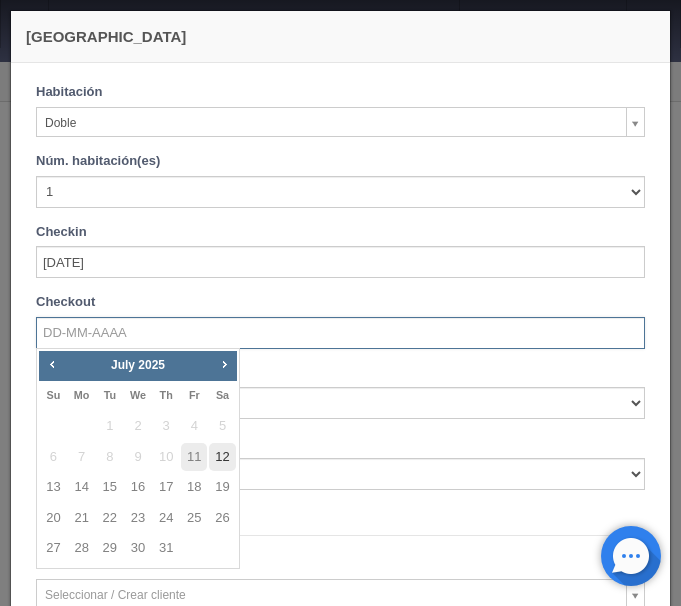 click on "12" at bounding box center [222, 457] 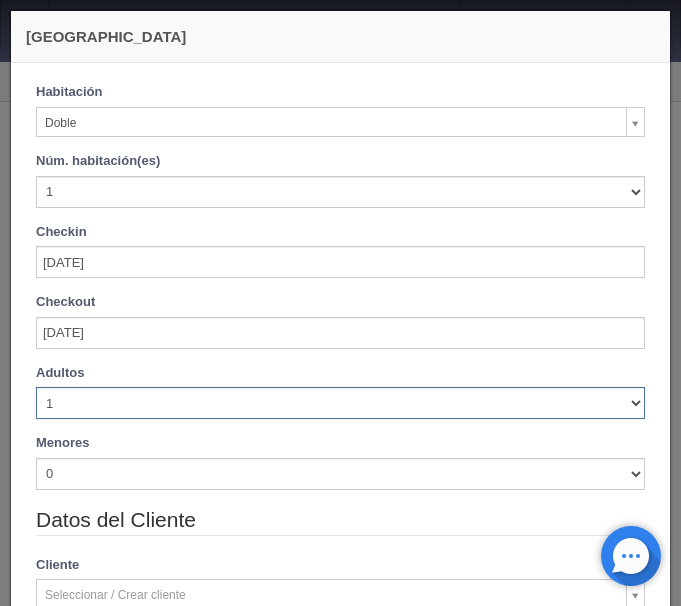 click on "1
2
3
4
5
6
7
8
9
10" at bounding box center (340, 403) 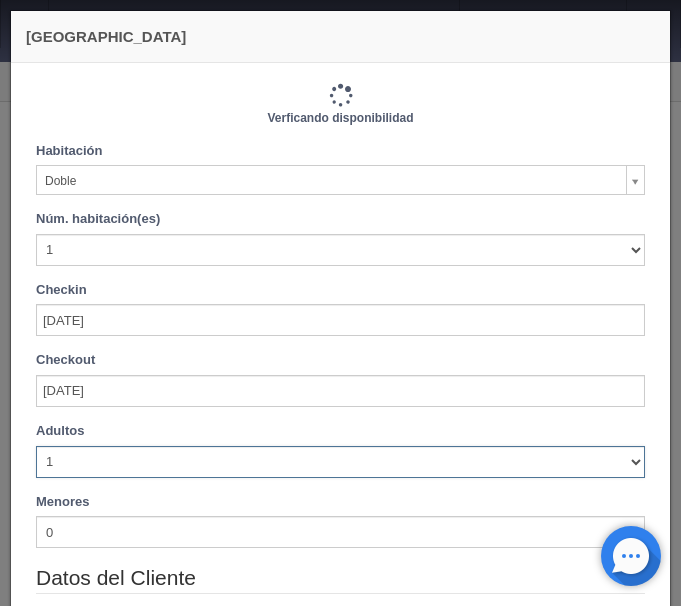 type on "770.00" 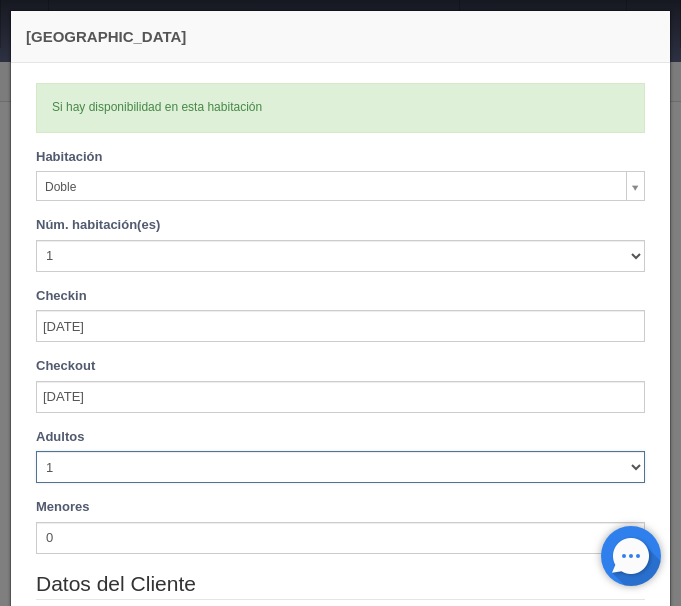 select on "3" 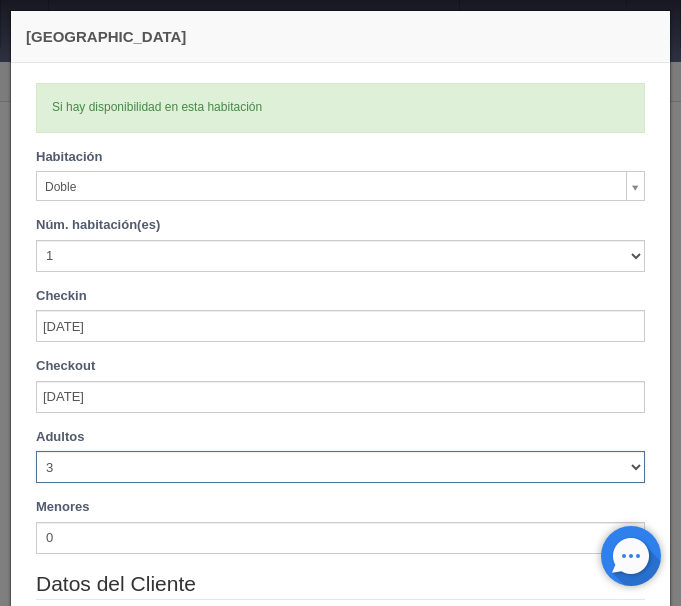 type 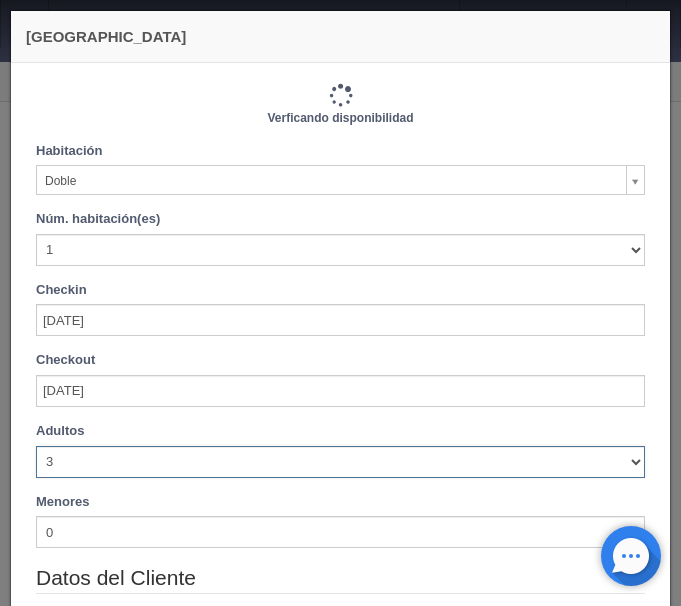 type on "870.00" 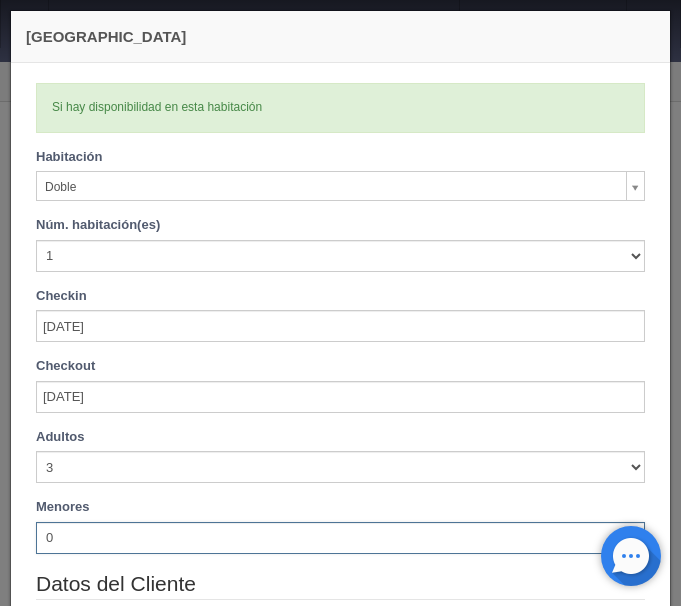 click on "0
1
2
3
4
5
6
7
8
9
10" at bounding box center (340, 538) 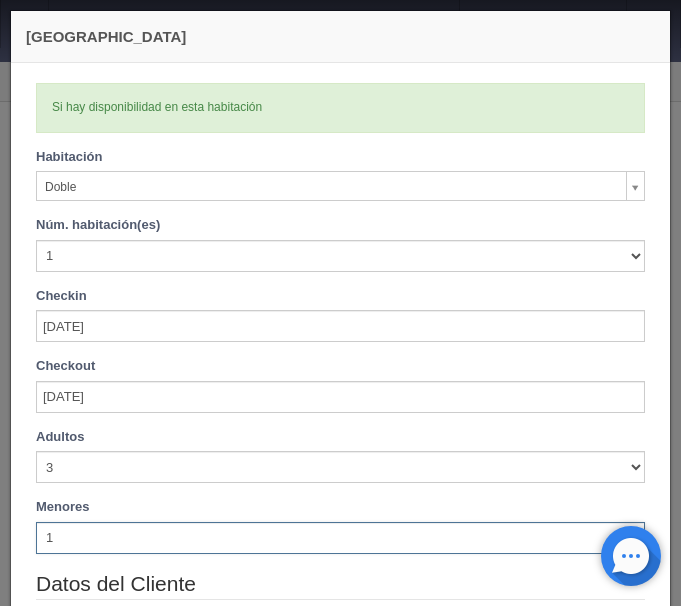 click on "1" at bounding box center (0, 0) 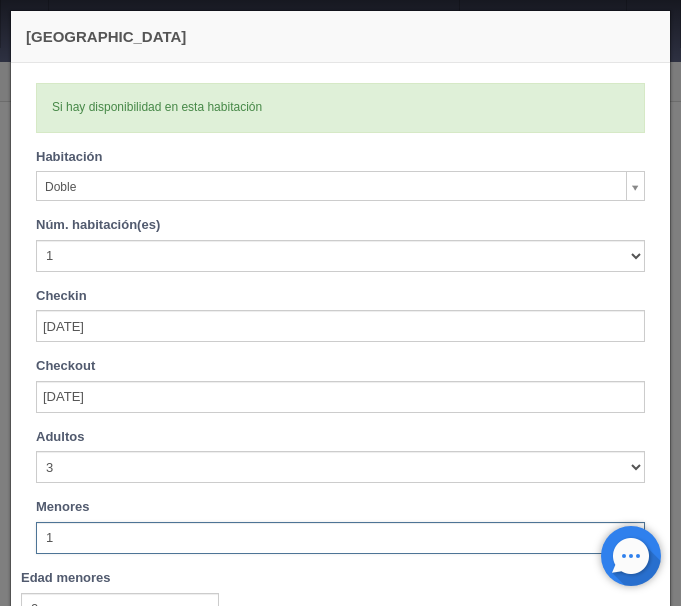 type 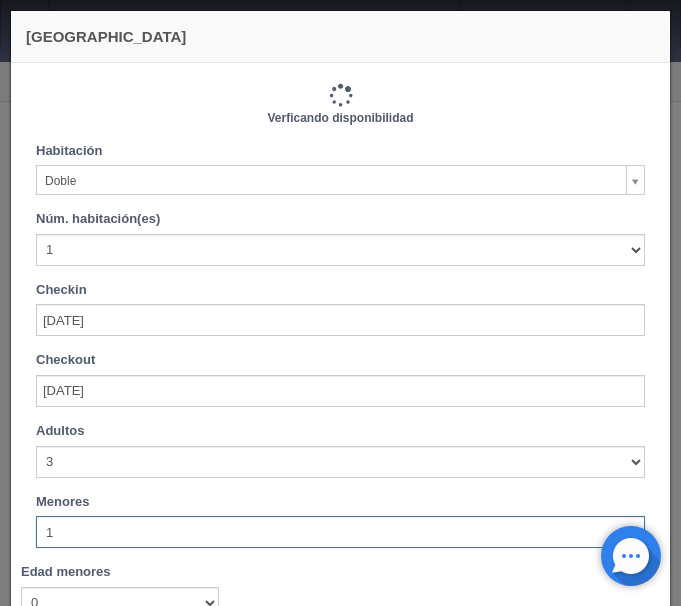type on "870.00" 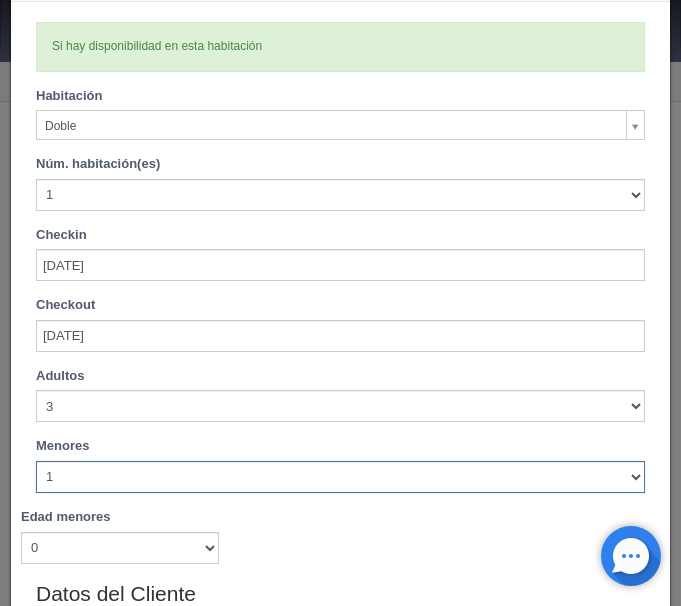 scroll, scrollTop: 168, scrollLeft: 0, axis: vertical 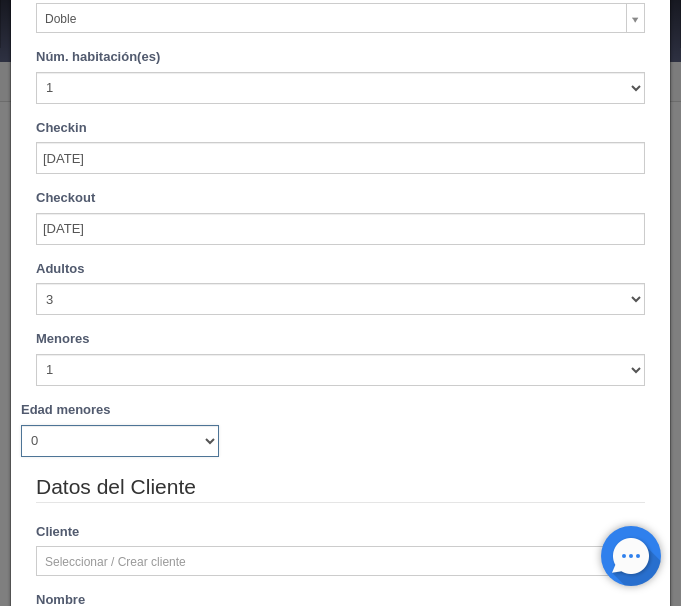 click on "0
1
2
3
4
5
6
7
8
9
10
11
12
13
14
15
16
17
18" at bounding box center [120, 441] 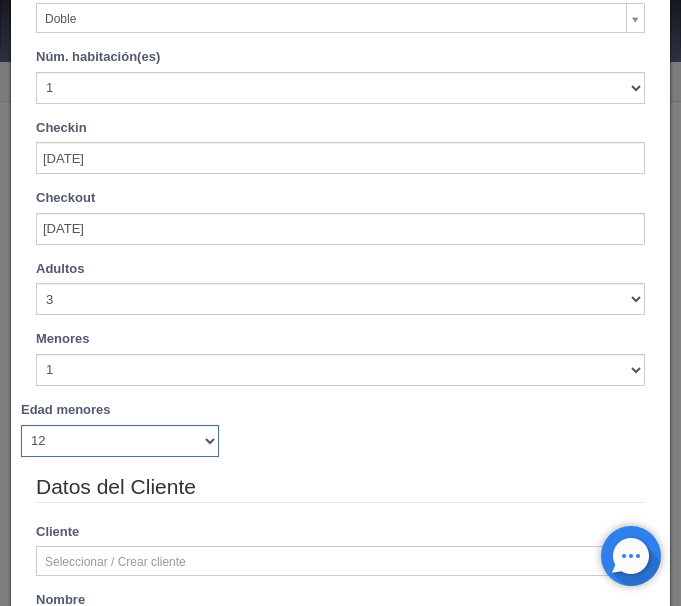 type 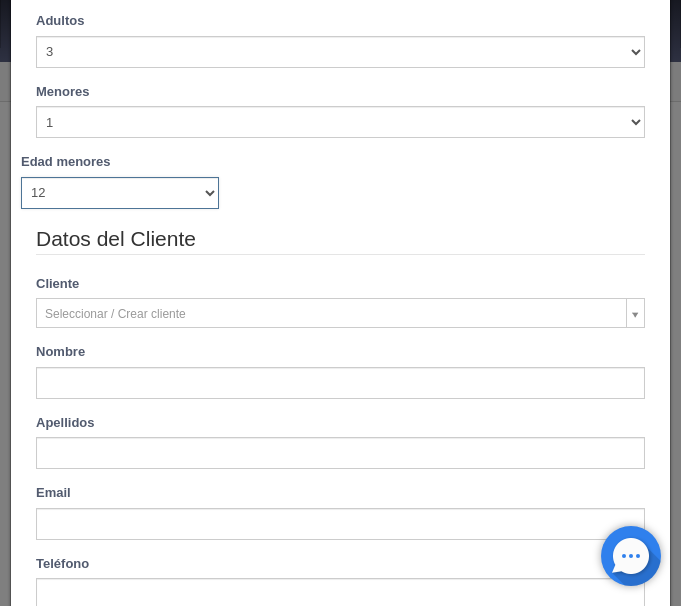 type on "870.00" 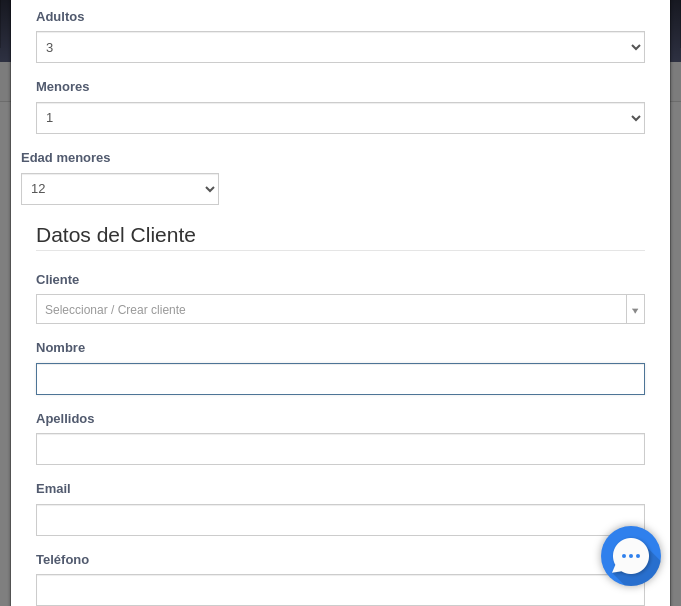 click at bounding box center [340, 379] 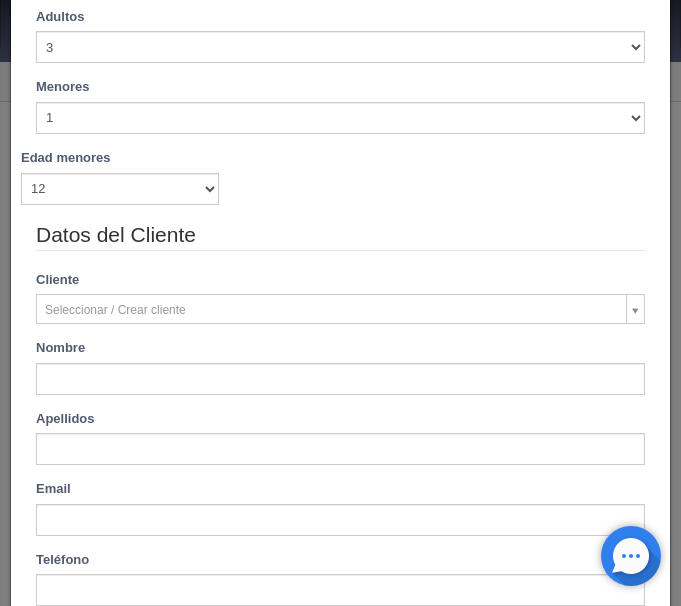 type on "YESSICA PAMELA" 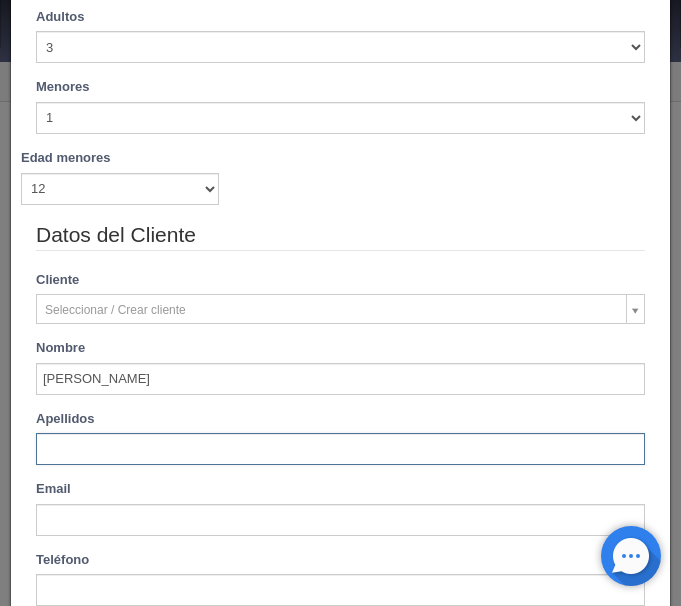 click at bounding box center [340, 449] 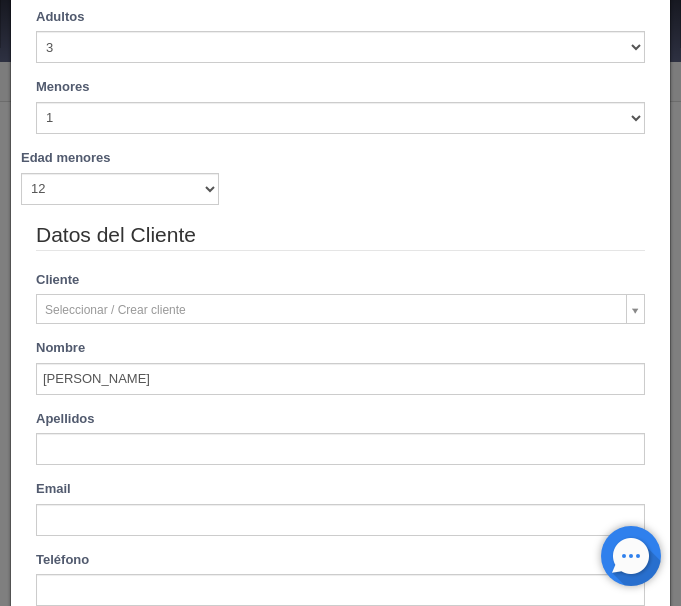 type on "JIMENEZ REZA" 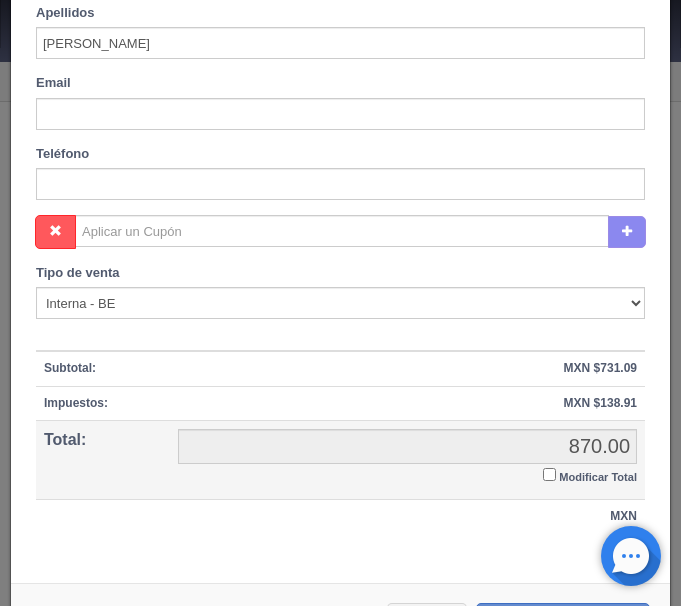 scroll, scrollTop: 840, scrollLeft: 0, axis: vertical 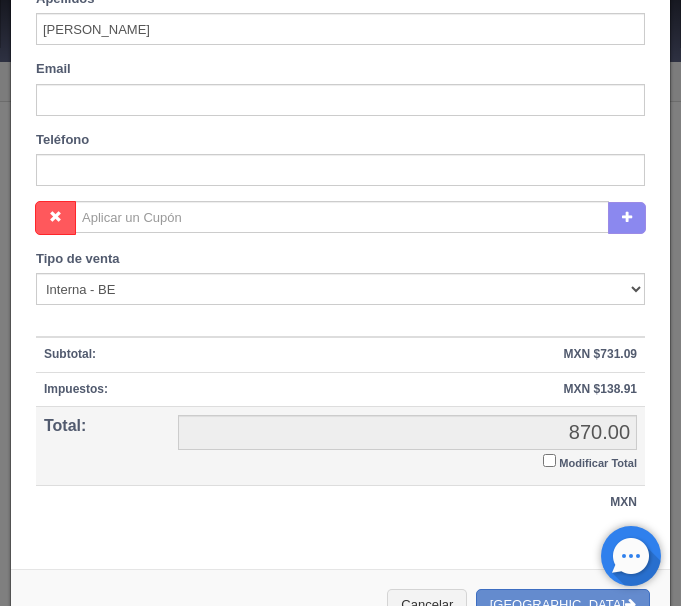 click on "Modificar Total" at bounding box center (549, 460) 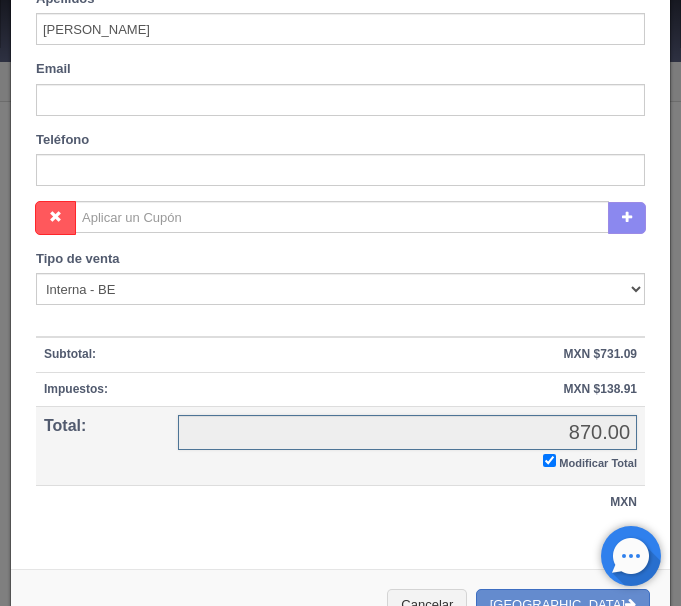 checkbox on "true" 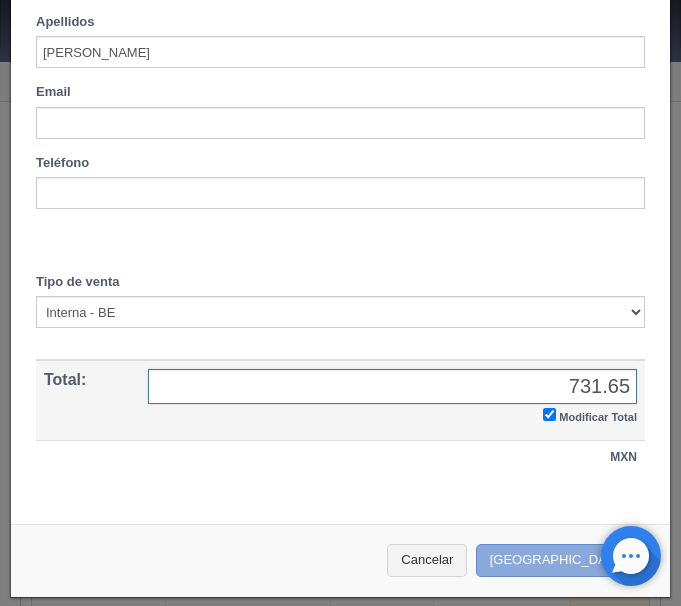 type on "731.65" 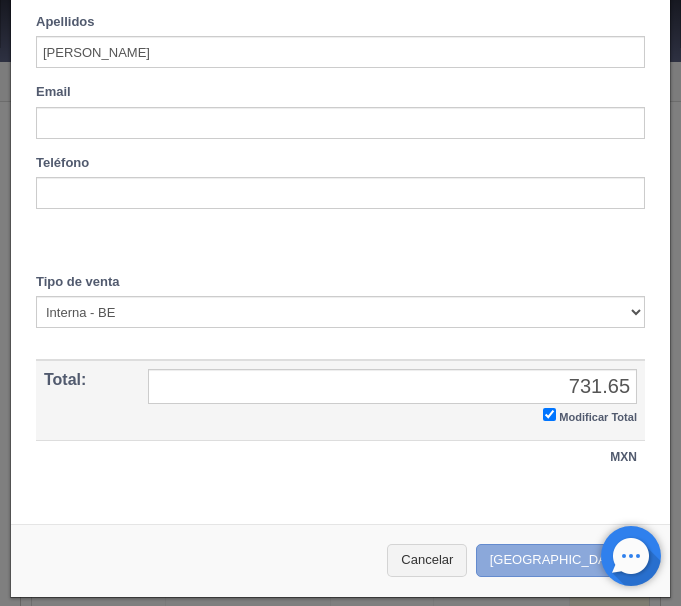 click on "[GEOGRAPHIC_DATA]" at bounding box center (563, 560) 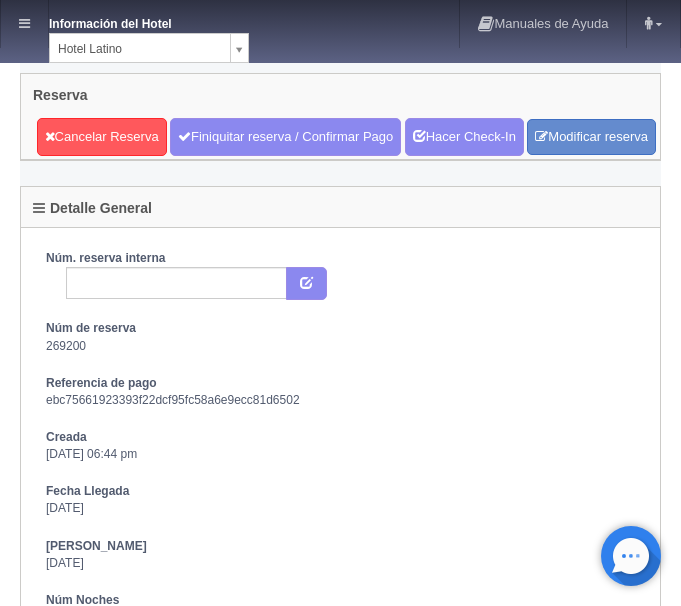 scroll, scrollTop: 0, scrollLeft: 0, axis: both 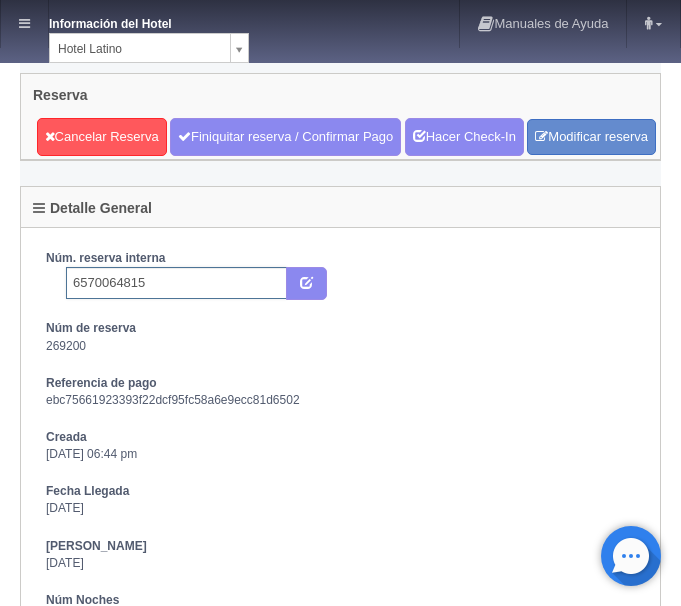 click on "6570064815" at bounding box center (176, 283) 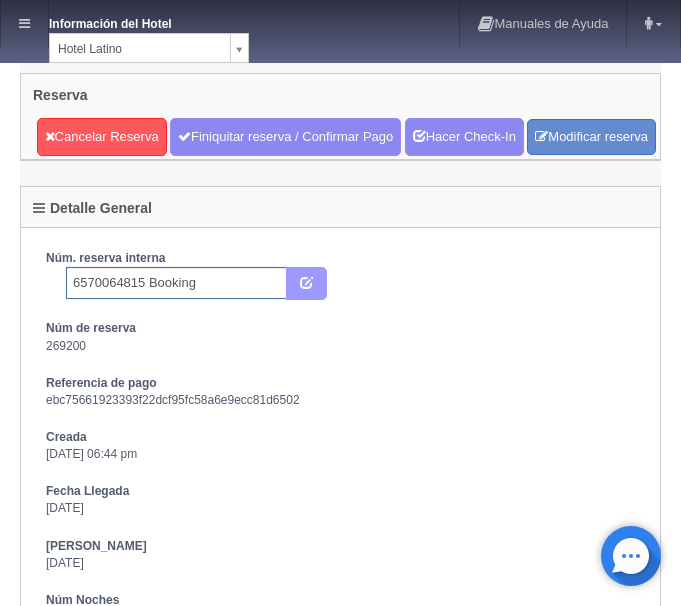 type on "6570064815 Booking" 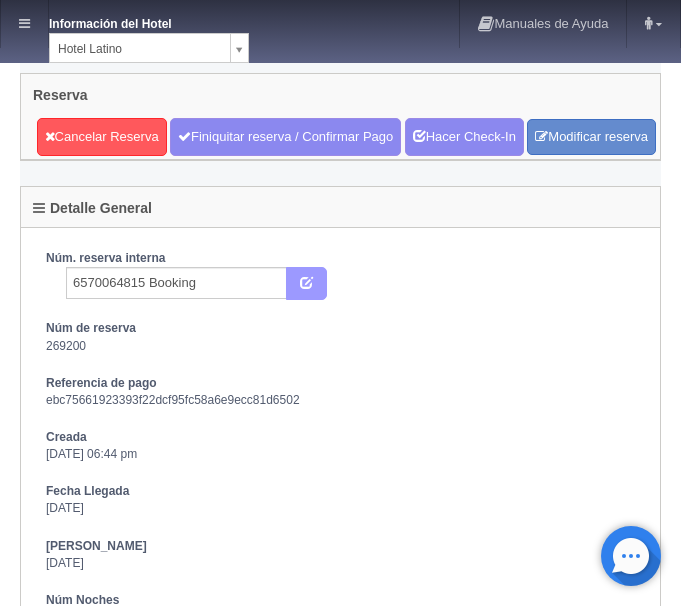 click at bounding box center (306, 284) 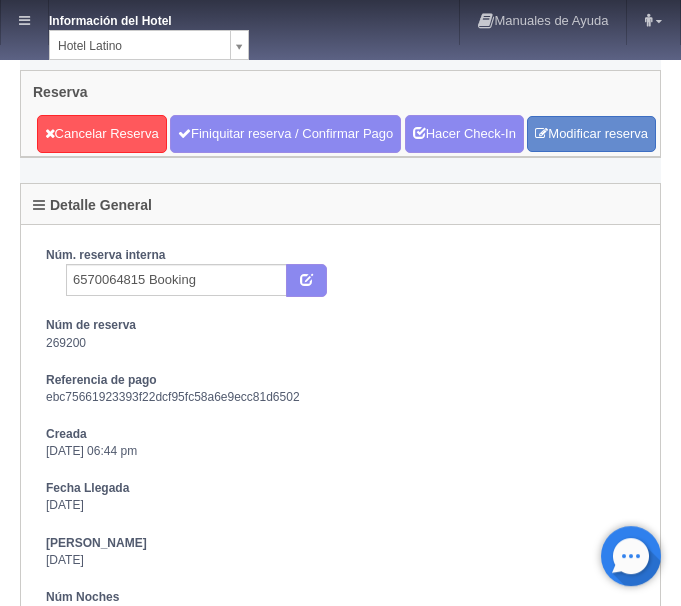 scroll, scrollTop: 0, scrollLeft: 0, axis: both 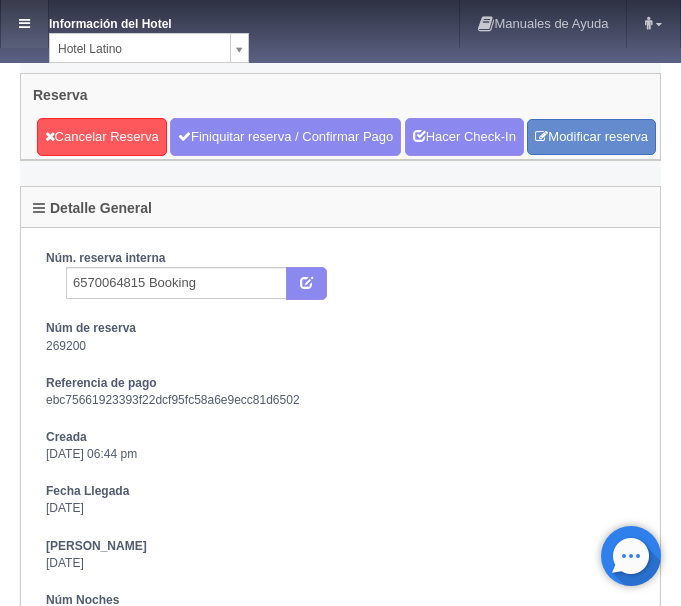 click at bounding box center [24, 24] 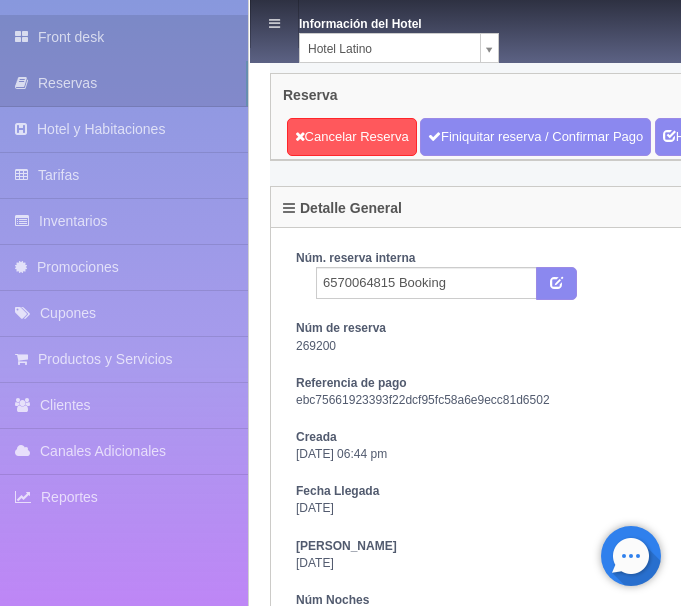 click on "Front desk" at bounding box center (124, 37) 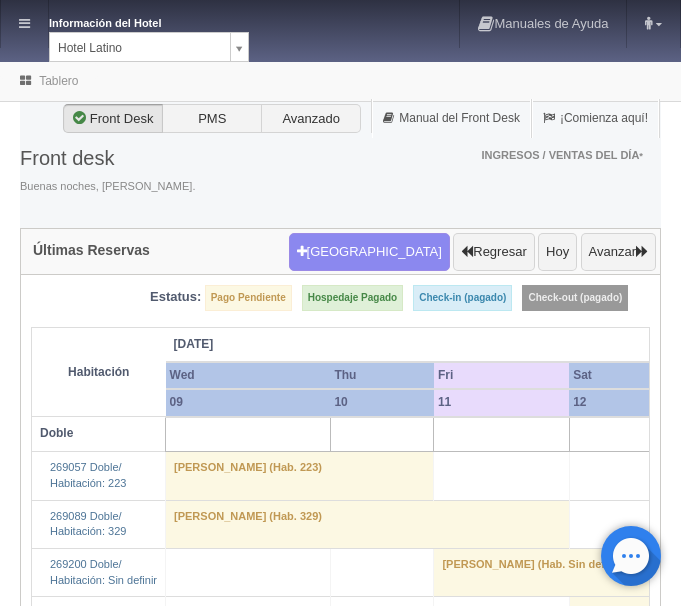 scroll, scrollTop: 0, scrollLeft: 0, axis: both 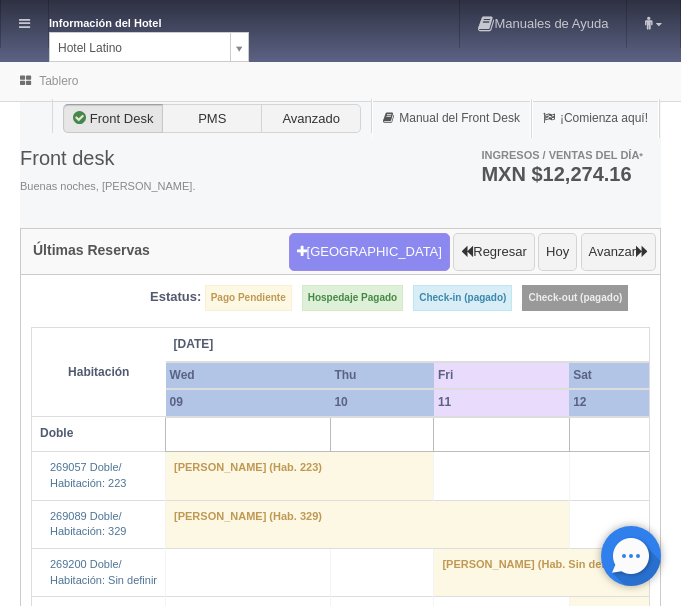 click on "Información del Hotel
Hotel Latino
HOTEL SAN FRANCISCO PLAZA
HOTEL UNIVERSO
Hotel Latino
Manuales de Ayuda
Actualizaciones recientes
ana del carmen
Mi Perfil
Salir / Log Out
Procesando...
Front desk
Reservas
Hotel y Habitaciones
Tarifas
Inventarios
Promociones
Cupones
Productos y Servicios" at bounding box center [340, 1372] 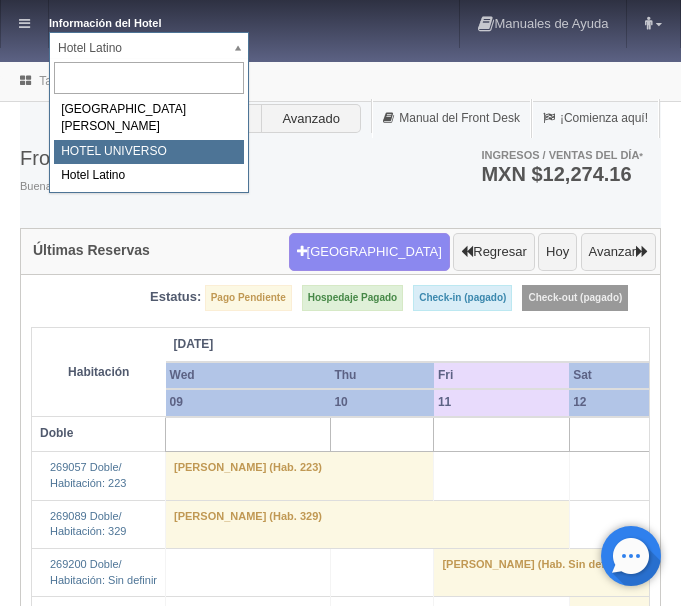 select on "358" 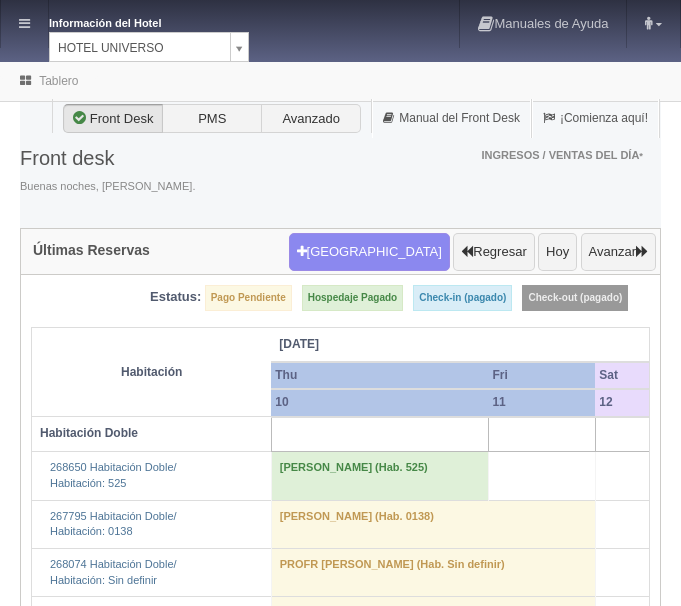 scroll, scrollTop: 0, scrollLeft: 0, axis: both 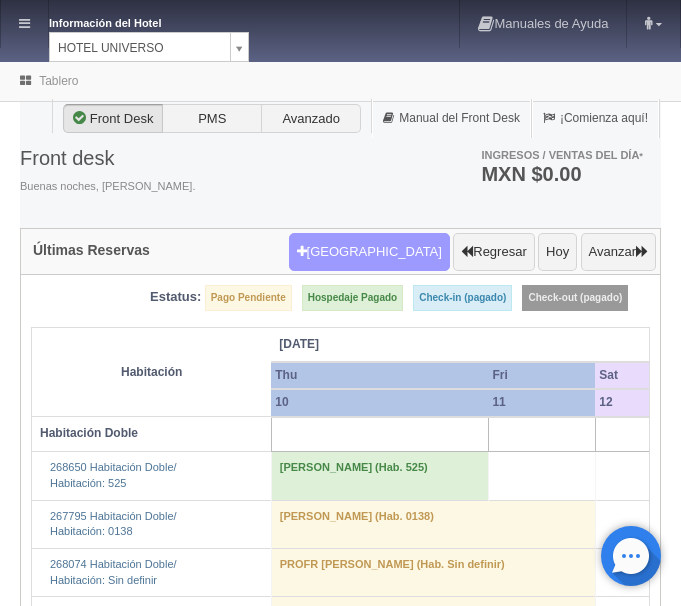 click on "[GEOGRAPHIC_DATA]" at bounding box center (369, 252) 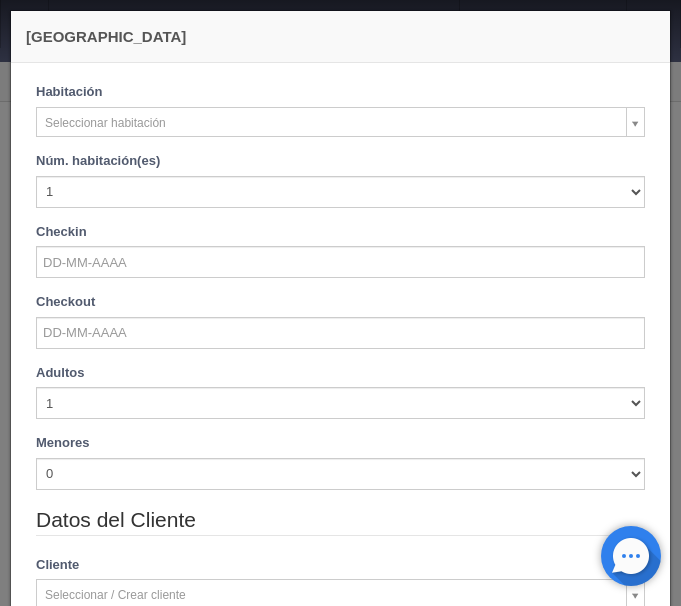 checkbox on "false" 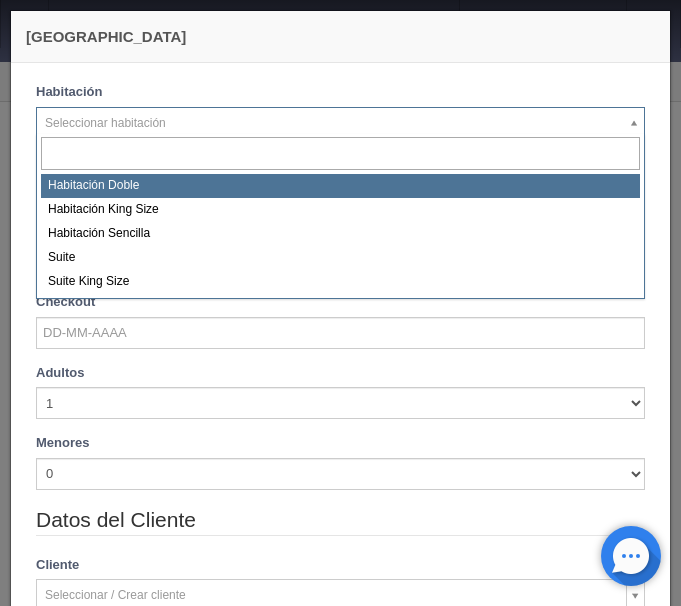 select on "583" 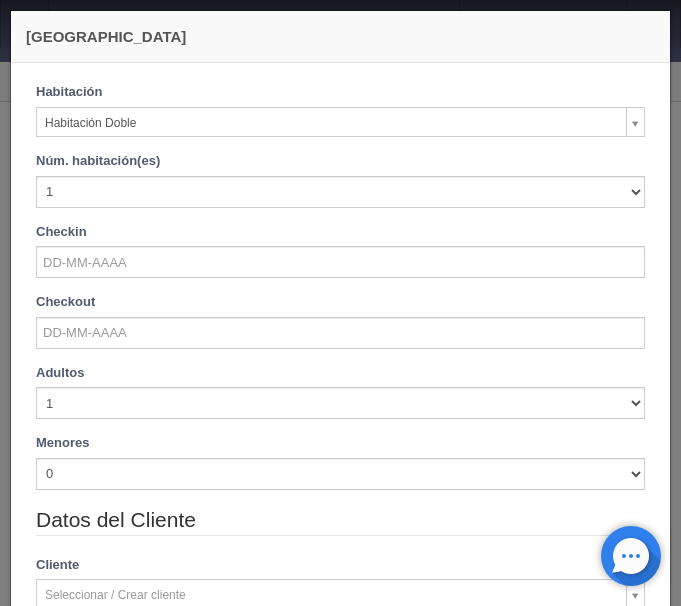 checkbox on "false" 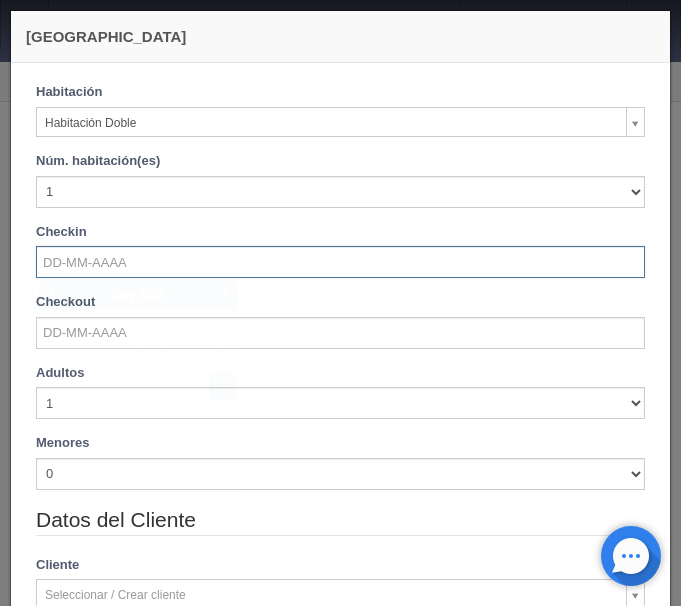 click at bounding box center [340, 262] 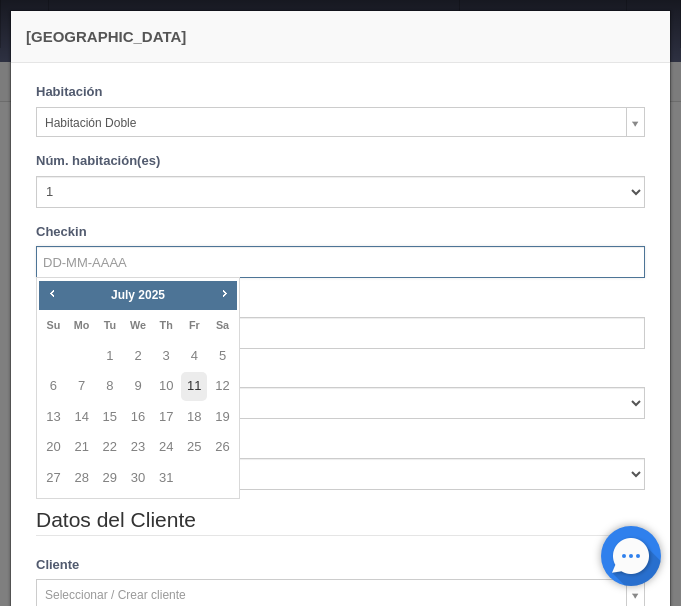 click on "11" at bounding box center [194, 386] 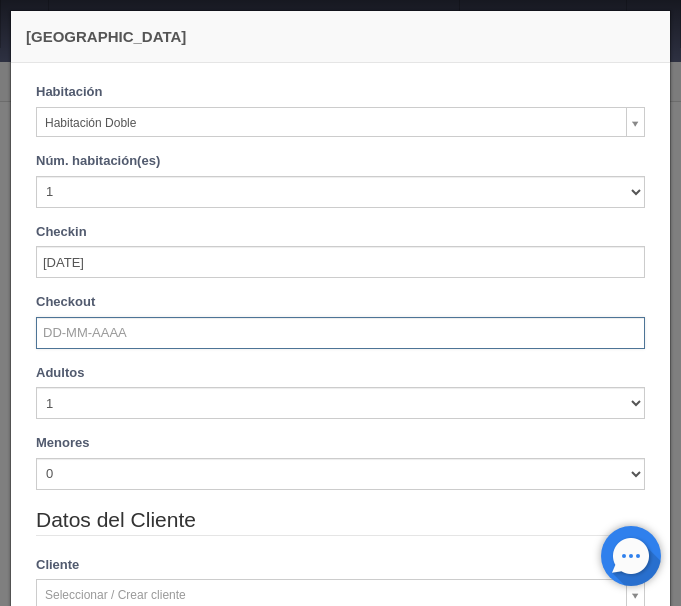 click at bounding box center (340, 333) 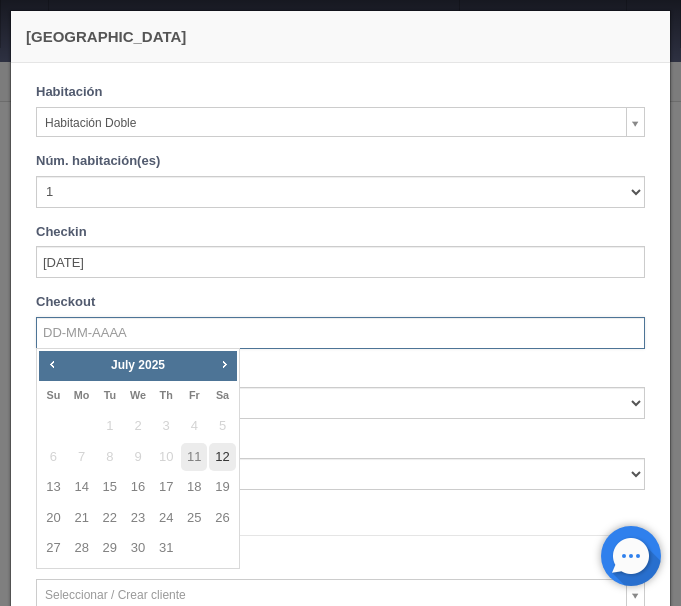 click on "12" at bounding box center [222, 457] 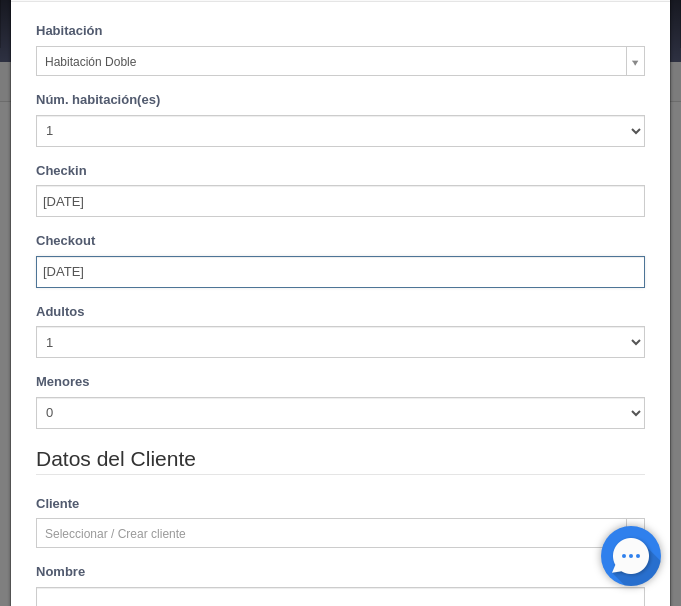 scroll, scrollTop: 84, scrollLeft: 0, axis: vertical 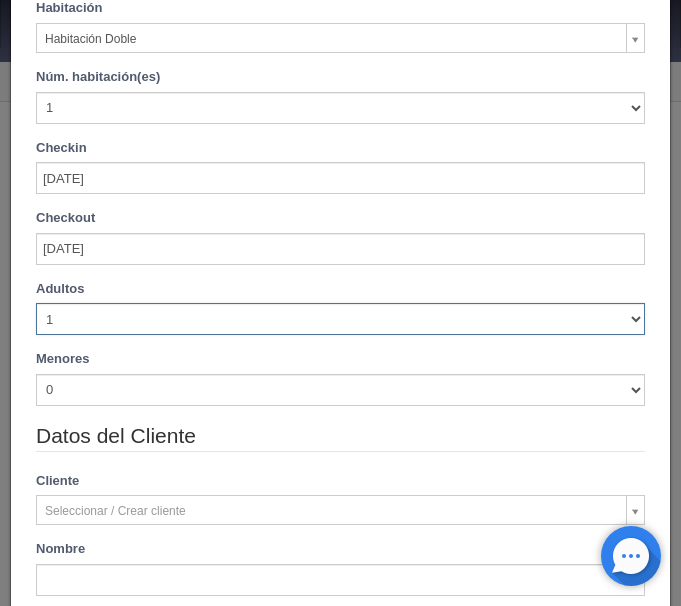 click on "1
2
3
4
5
6
7
8
9
10" at bounding box center [340, 319] 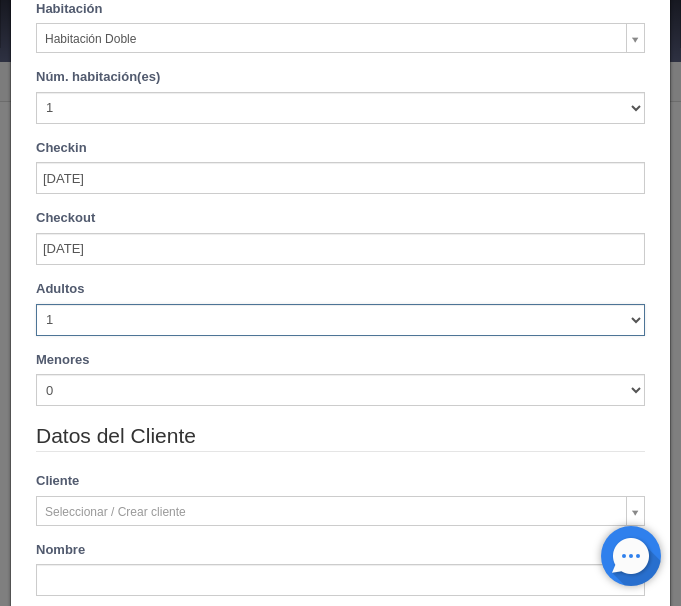 type on "1030.00" 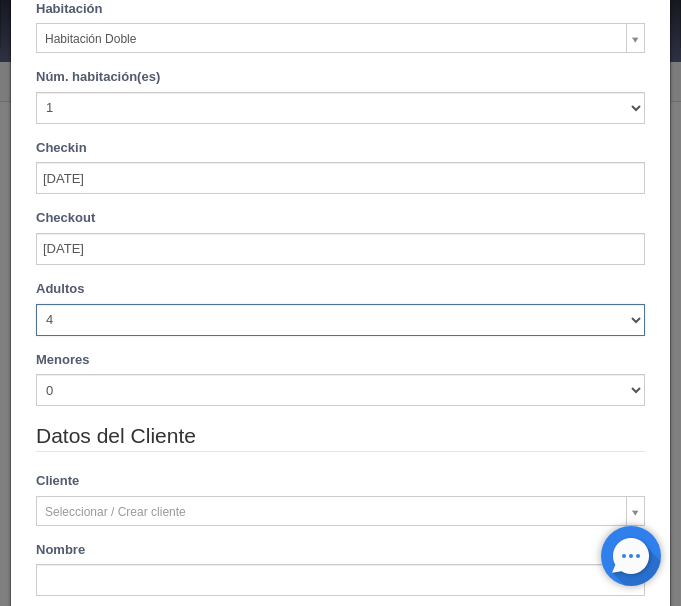 click on "4" at bounding box center [0, 0] 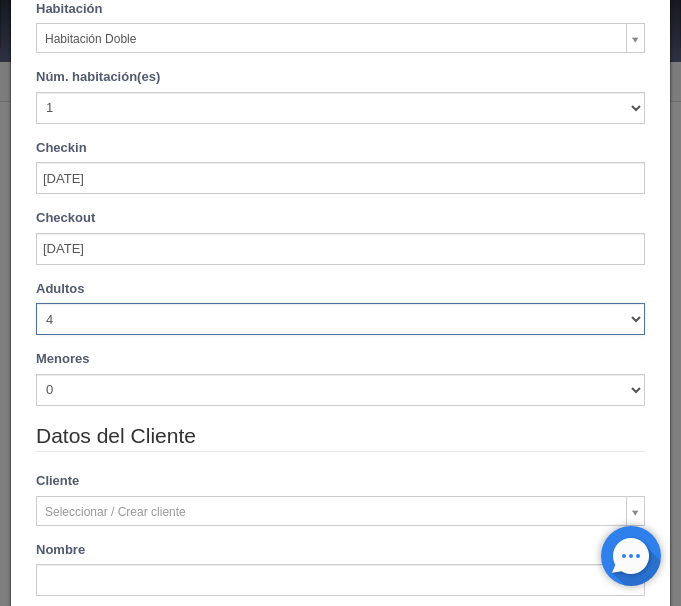 type 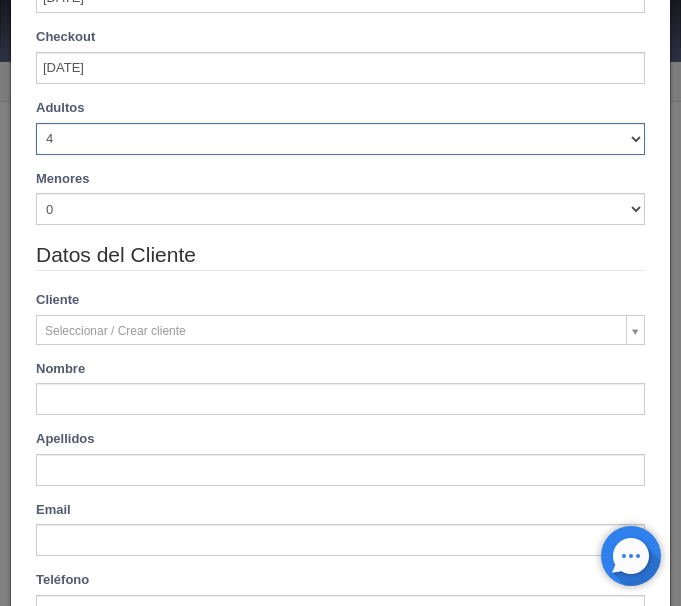type on "1110.00" 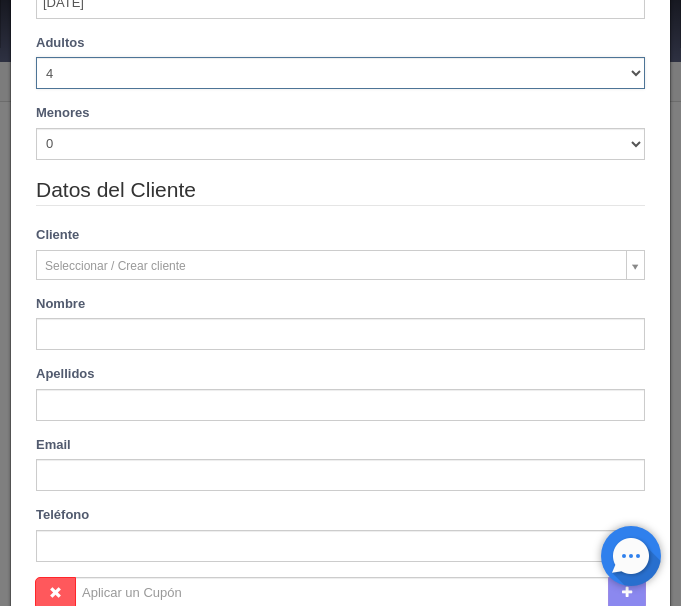 scroll, scrollTop: 400, scrollLeft: 0, axis: vertical 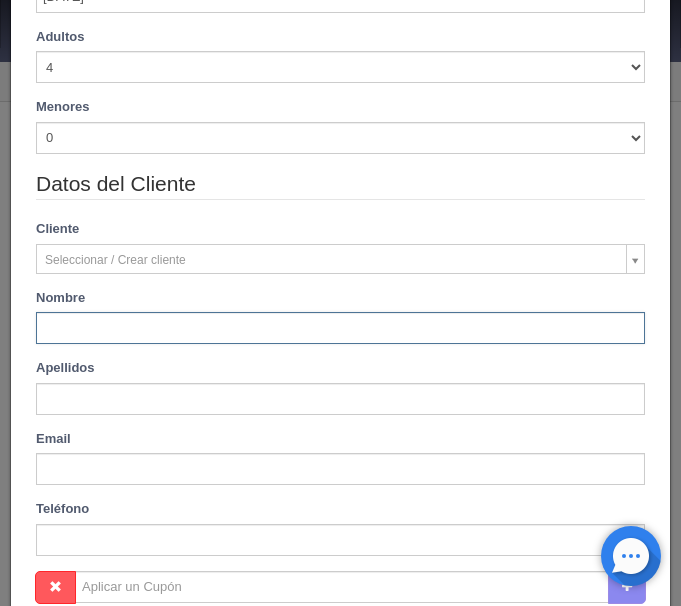 click at bounding box center (340, 328) 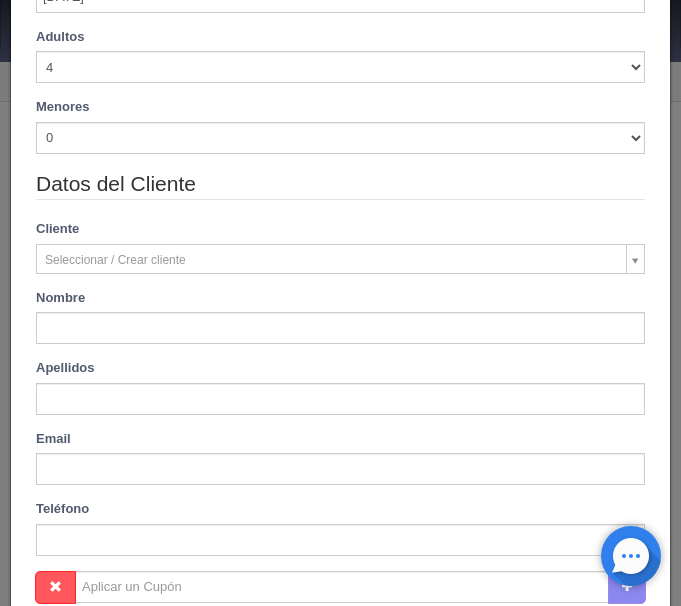 type on "Maribel" 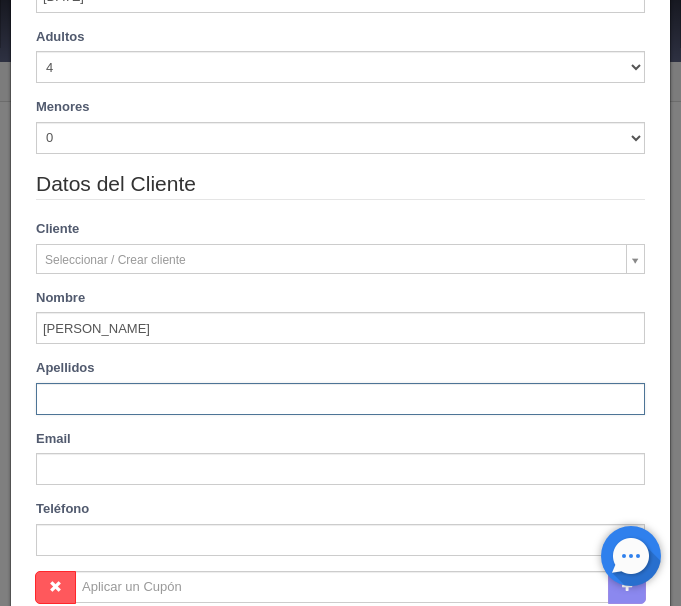 click at bounding box center (340, 399) 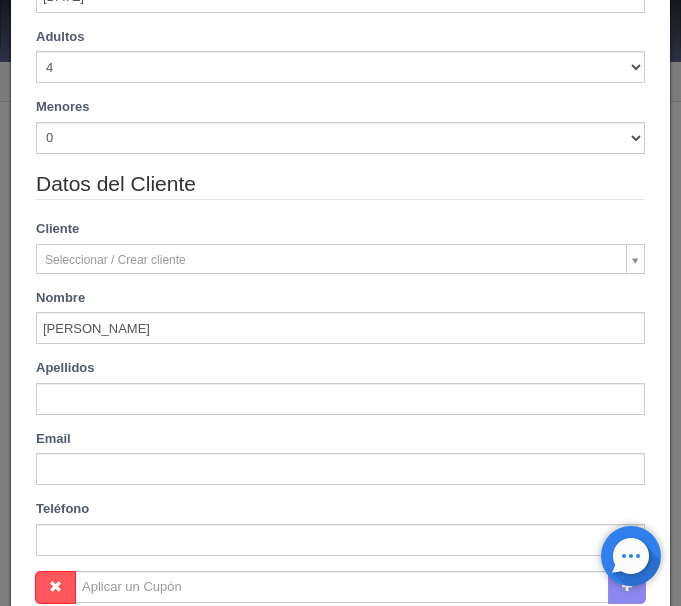 type on "Murillo" 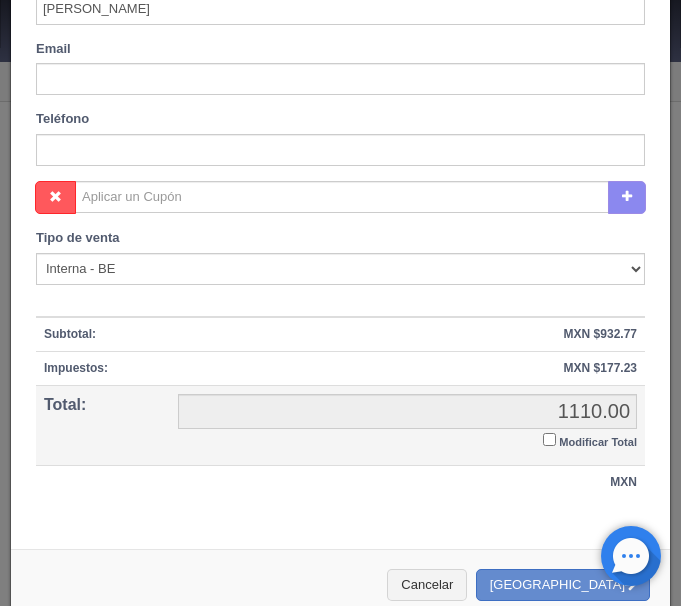scroll, scrollTop: 815, scrollLeft: 0, axis: vertical 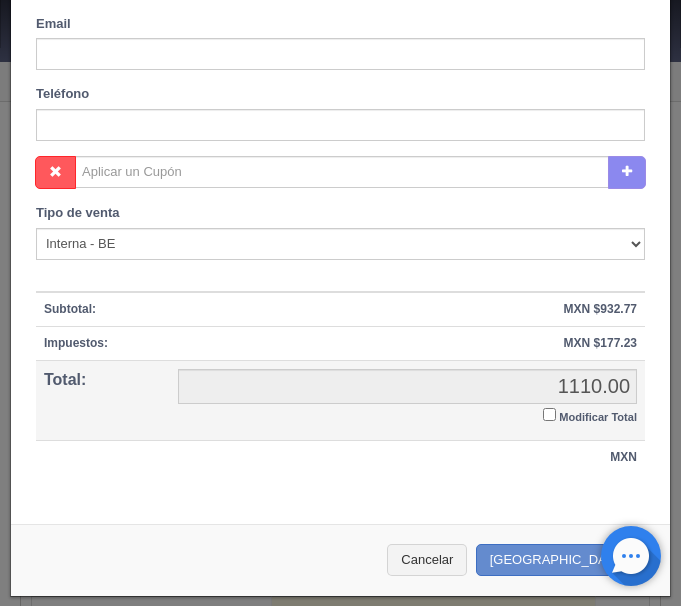 click on "Modificar Total" at bounding box center [590, 415] 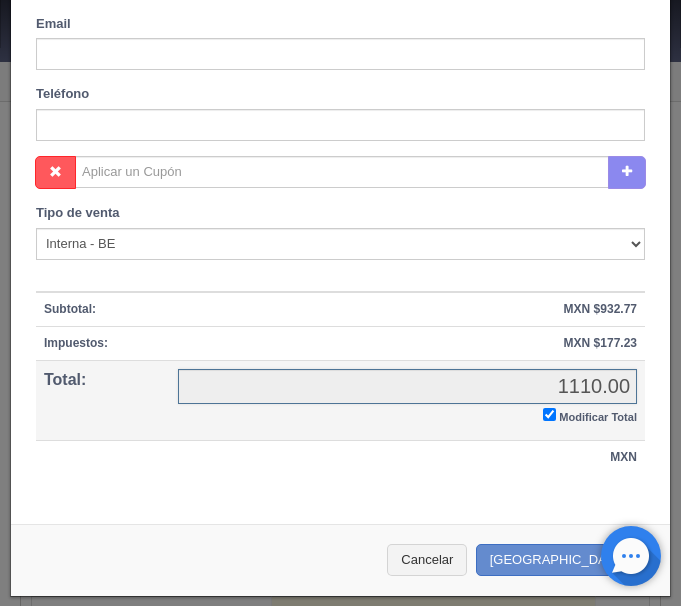 checkbox on "true" 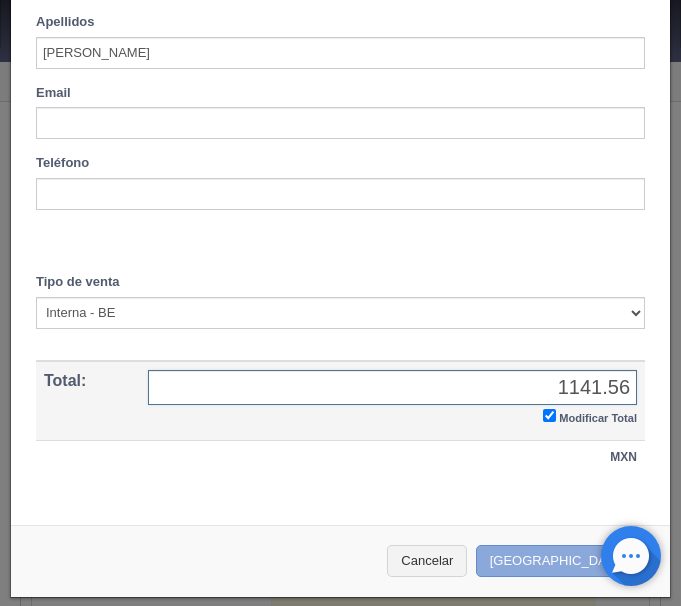 type on "1141.56" 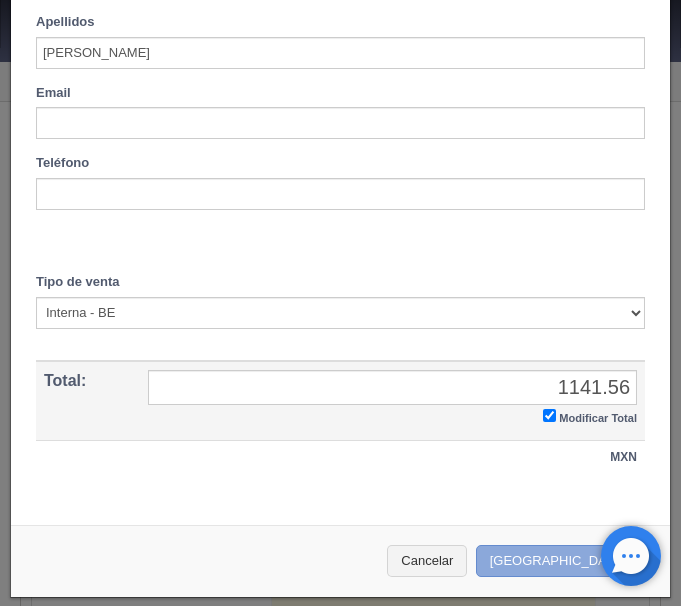 click on "[GEOGRAPHIC_DATA]" at bounding box center (563, 561) 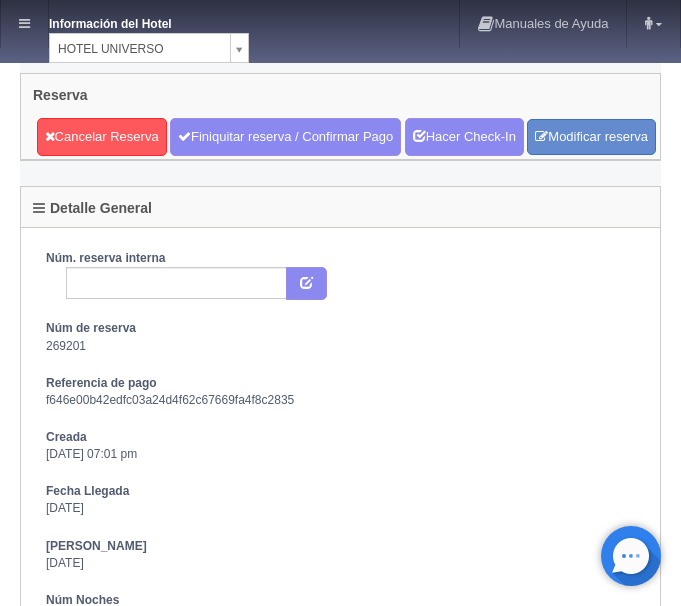scroll, scrollTop: 0, scrollLeft: 0, axis: both 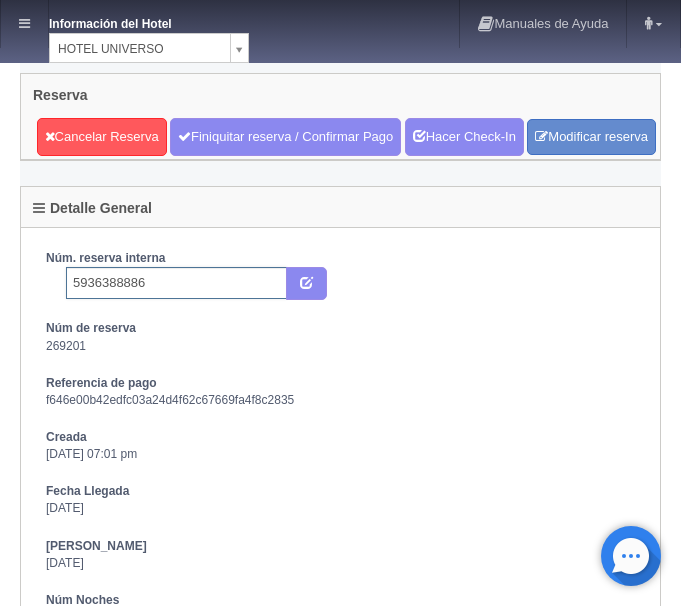 click on "5936388886" at bounding box center [176, 283] 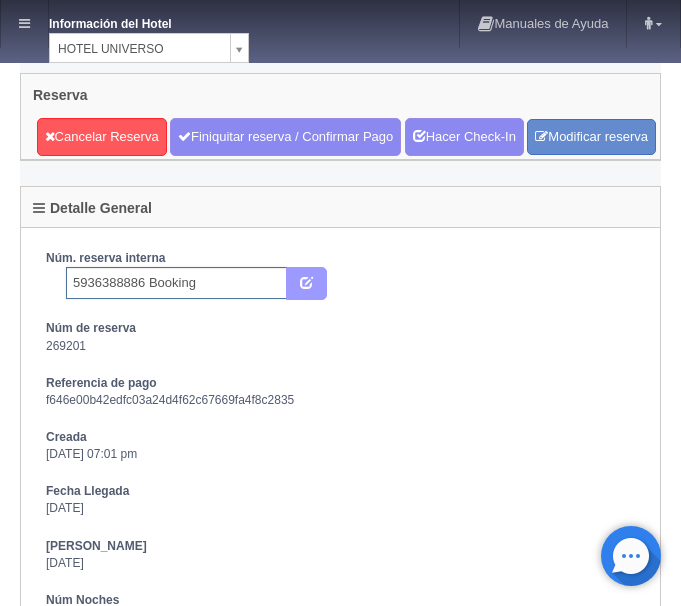 type on "5936388886 Booking" 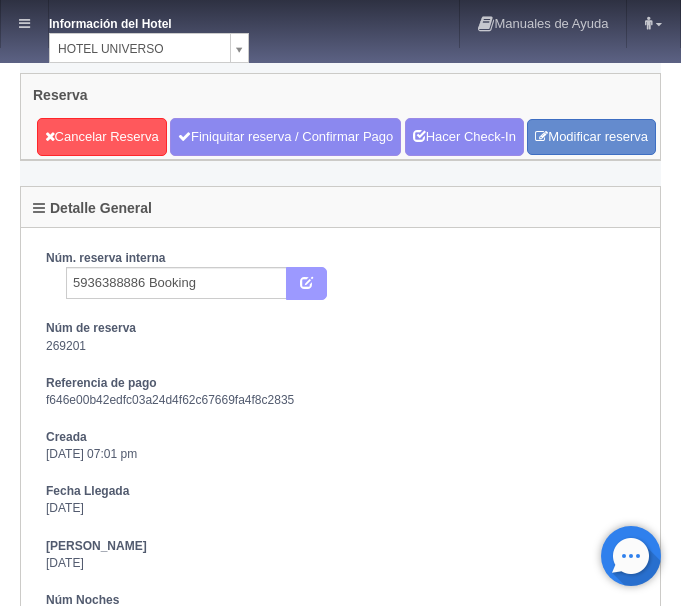 click at bounding box center (306, 284) 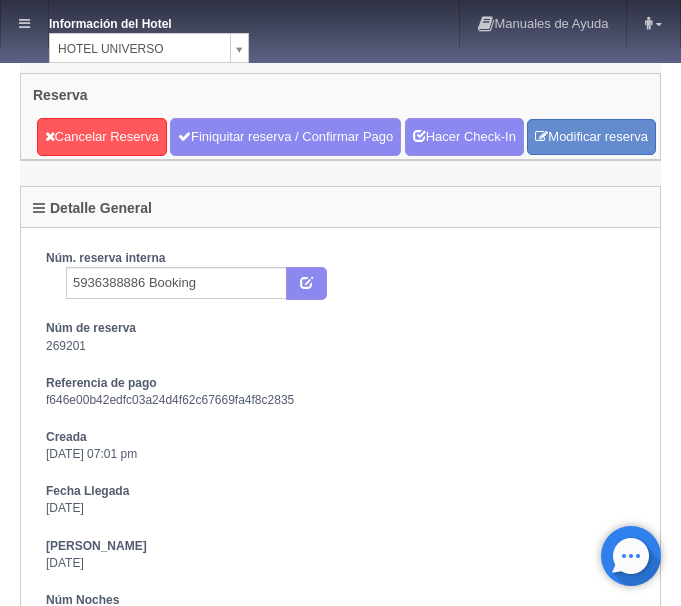scroll, scrollTop: 0, scrollLeft: 0, axis: both 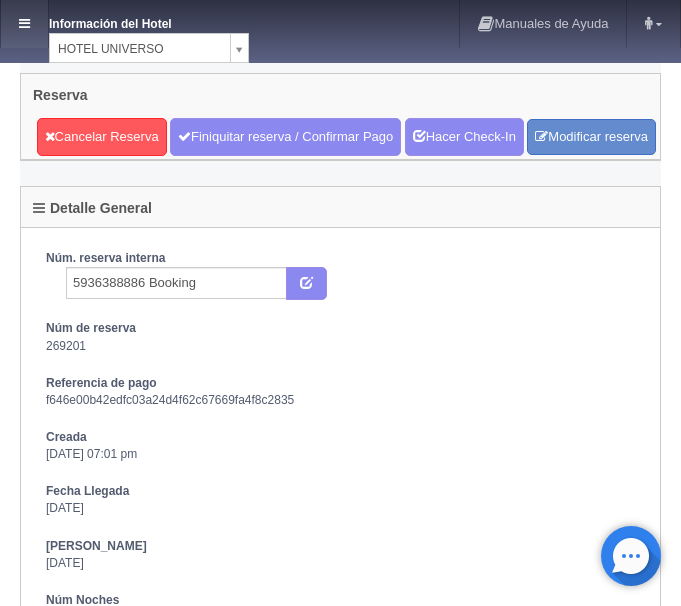 click at bounding box center (24, 24) 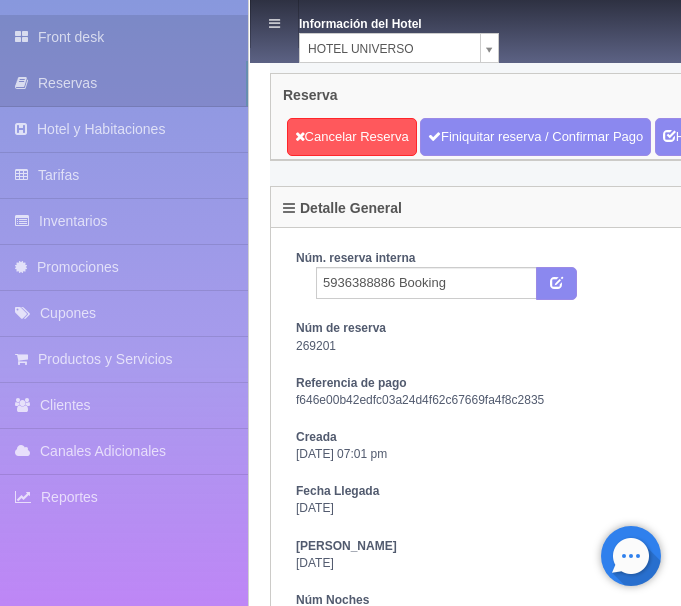 click on "Front desk" at bounding box center [124, 37] 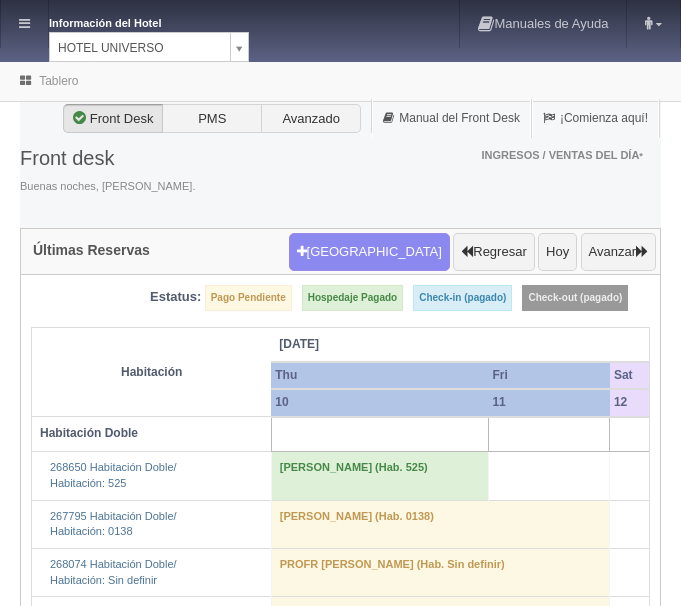 scroll, scrollTop: 0, scrollLeft: 0, axis: both 